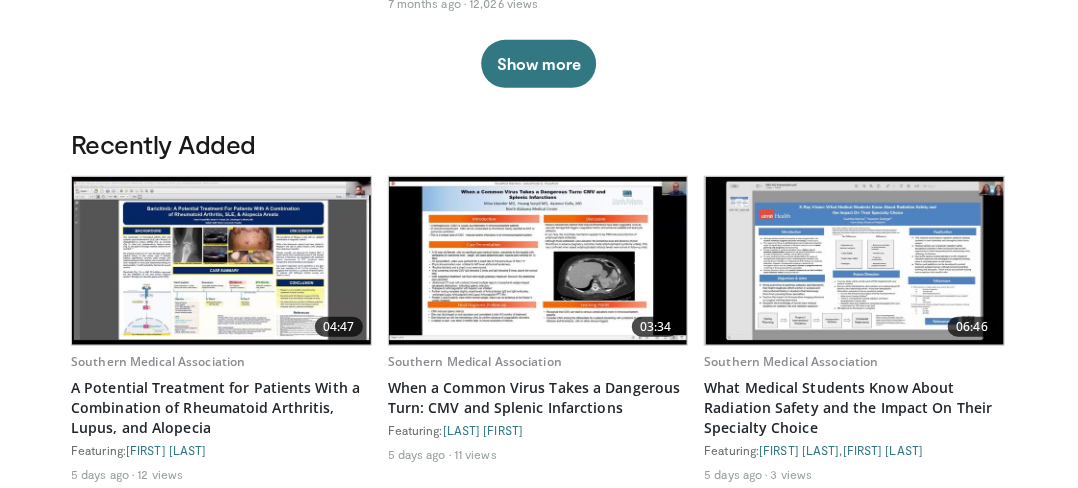 scroll, scrollTop: 0, scrollLeft: 0, axis: both 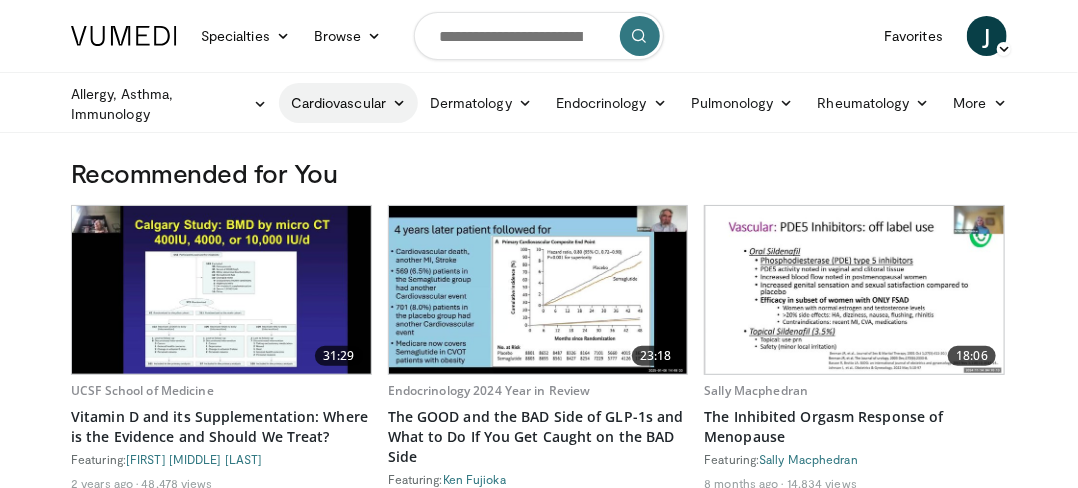 click on "Cardiovascular" at bounding box center (348, 103) 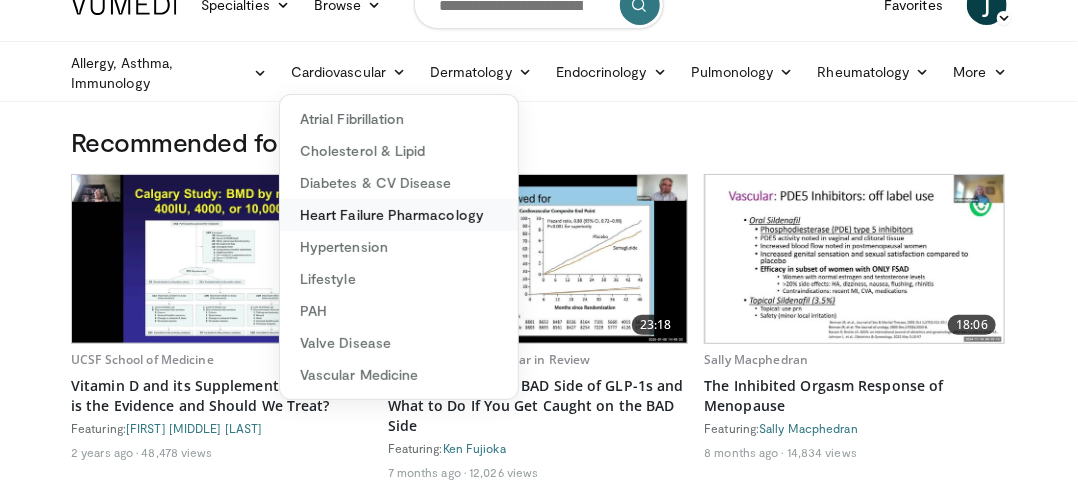 scroll, scrollTop: 0, scrollLeft: 0, axis: both 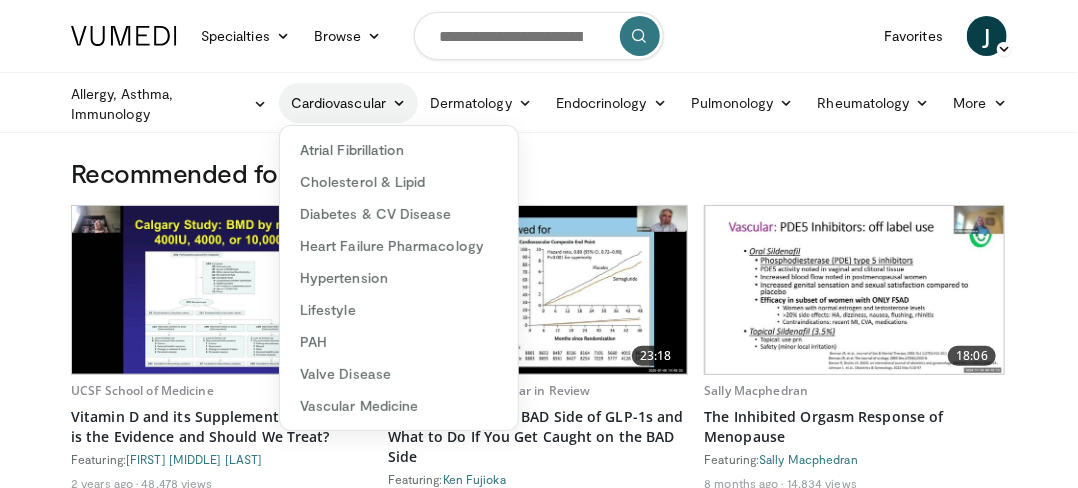 click on "Cardiovascular" at bounding box center (348, 103) 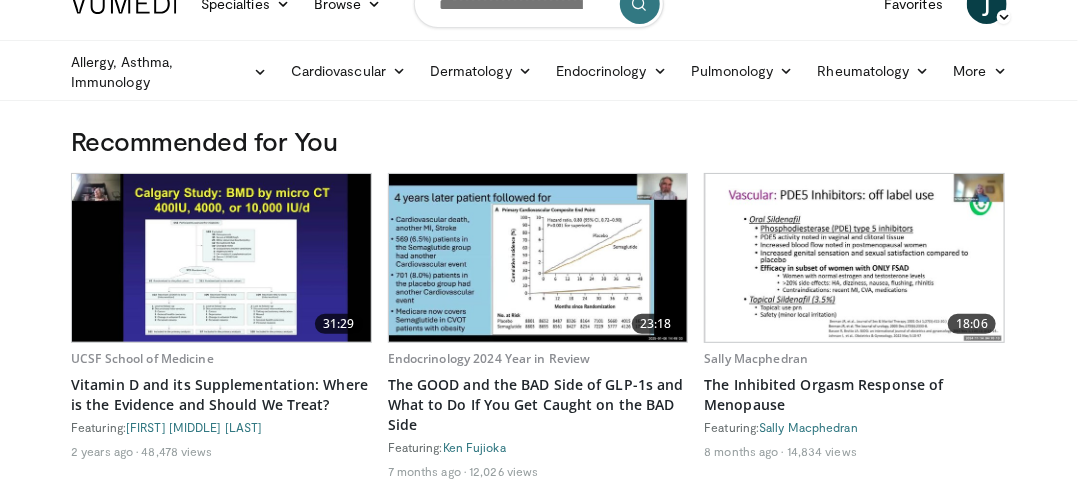 scroll, scrollTop: 0, scrollLeft: 0, axis: both 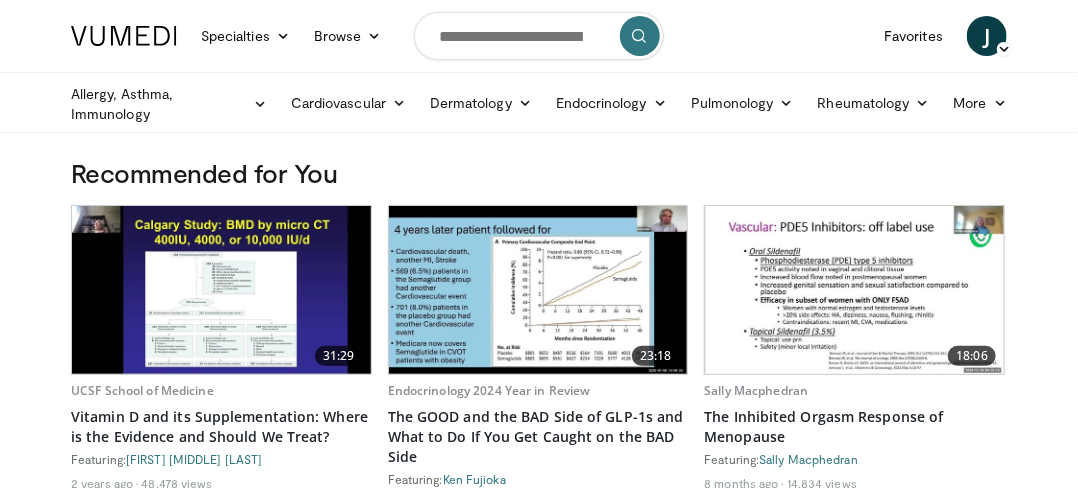 click on "Recommended for You" at bounding box center (539, 173) 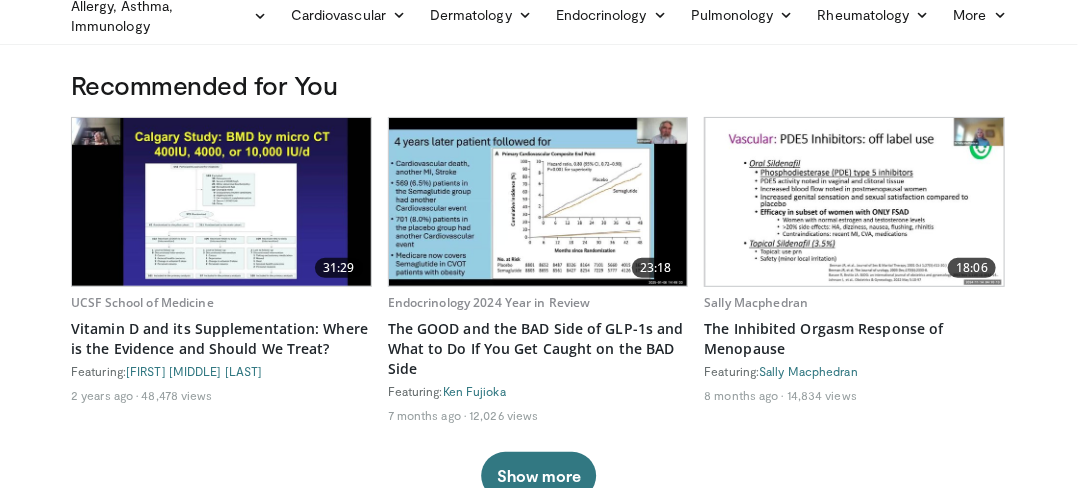scroll, scrollTop: 0, scrollLeft: 0, axis: both 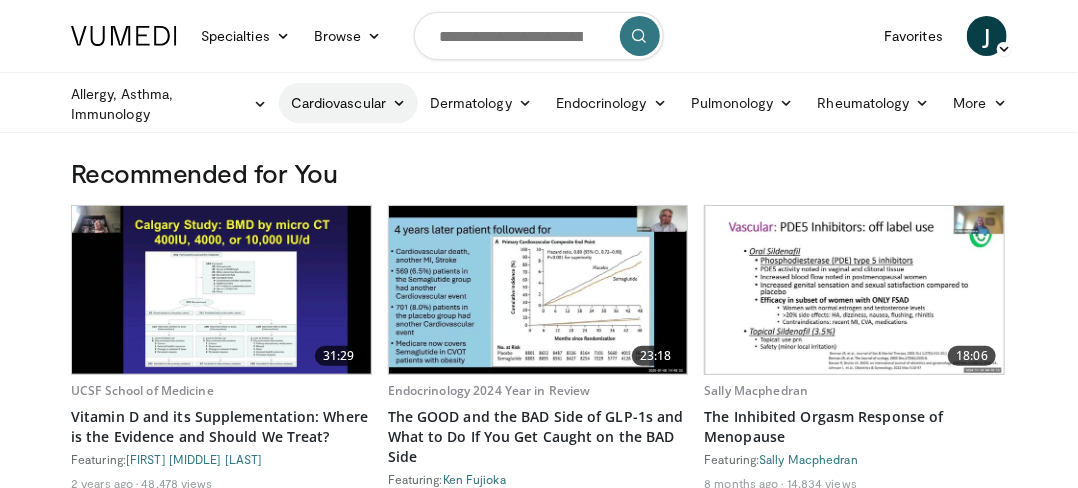 click on "Cardiovascular" at bounding box center (348, 103) 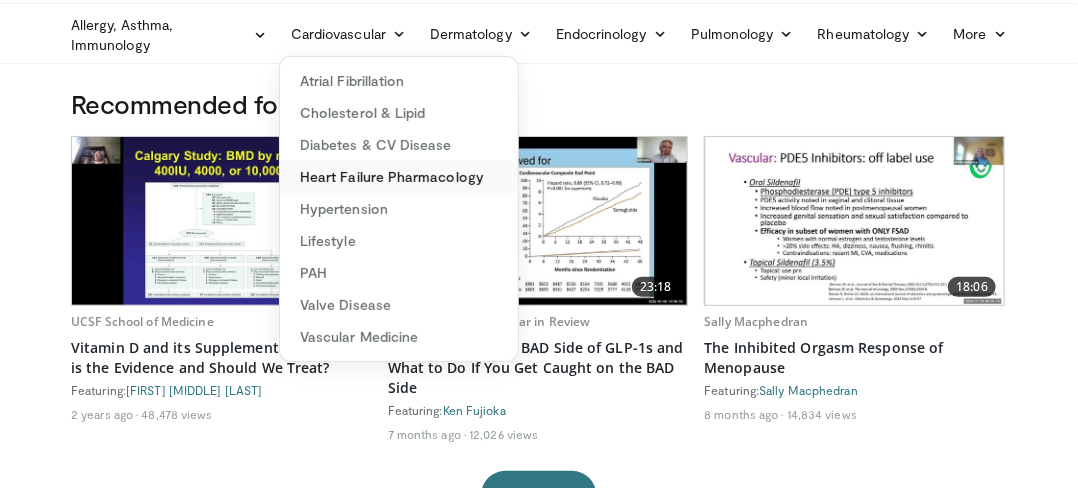 scroll, scrollTop: 100, scrollLeft: 0, axis: vertical 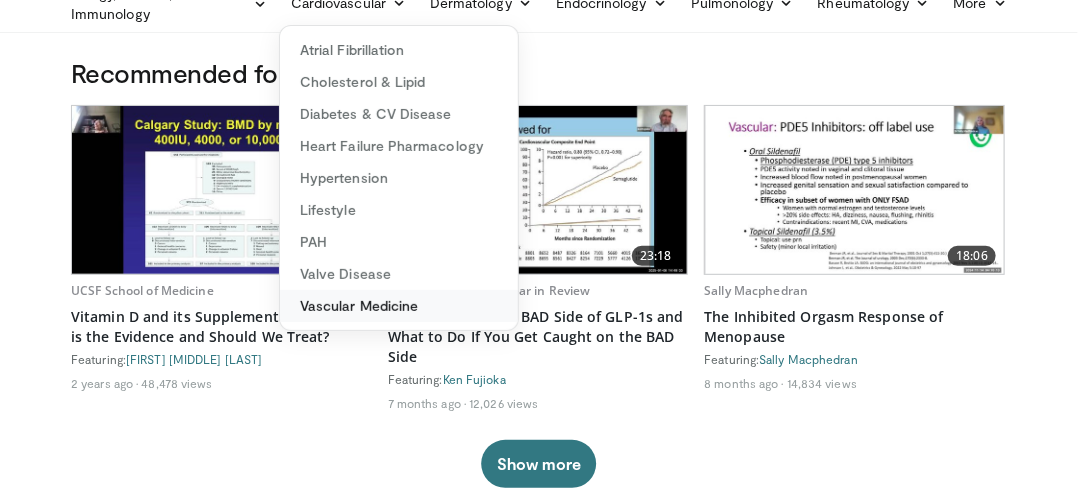 click on "Vascular Medicine" at bounding box center (399, 306) 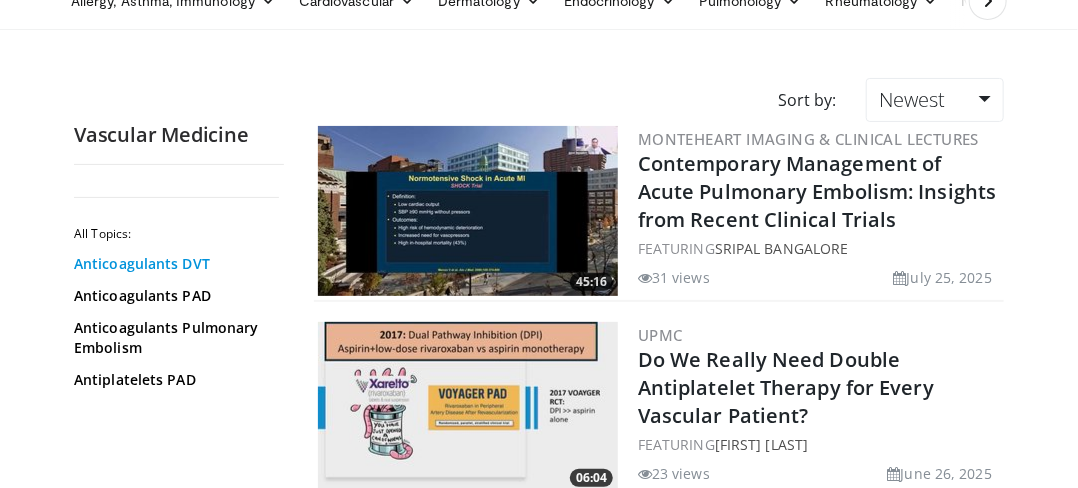 scroll, scrollTop: 0, scrollLeft: 0, axis: both 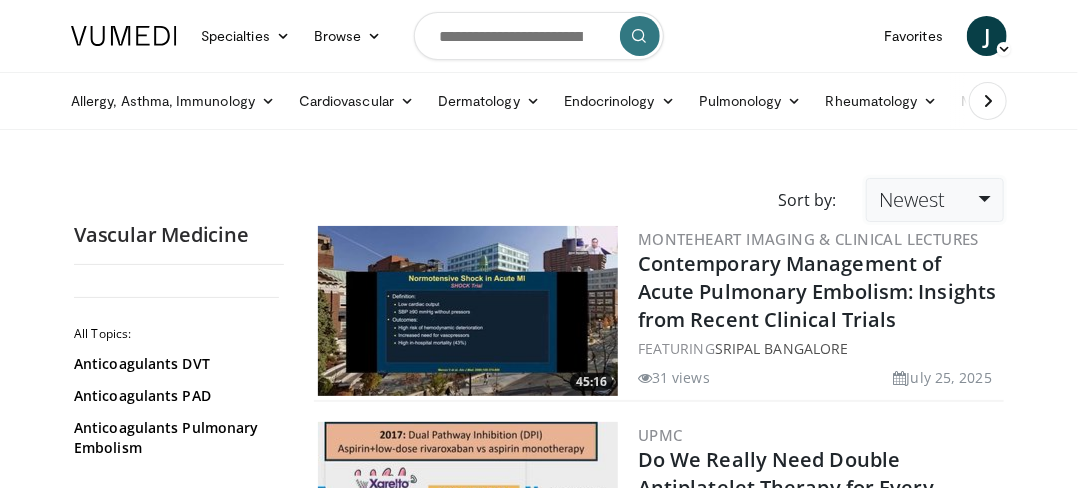 click on "Newest" at bounding box center [912, 199] 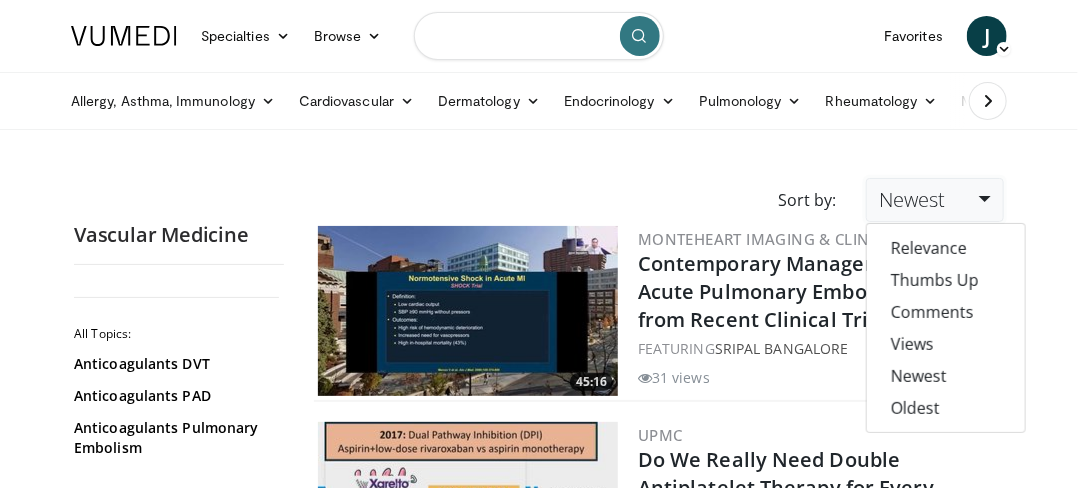 click at bounding box center [539, 36] 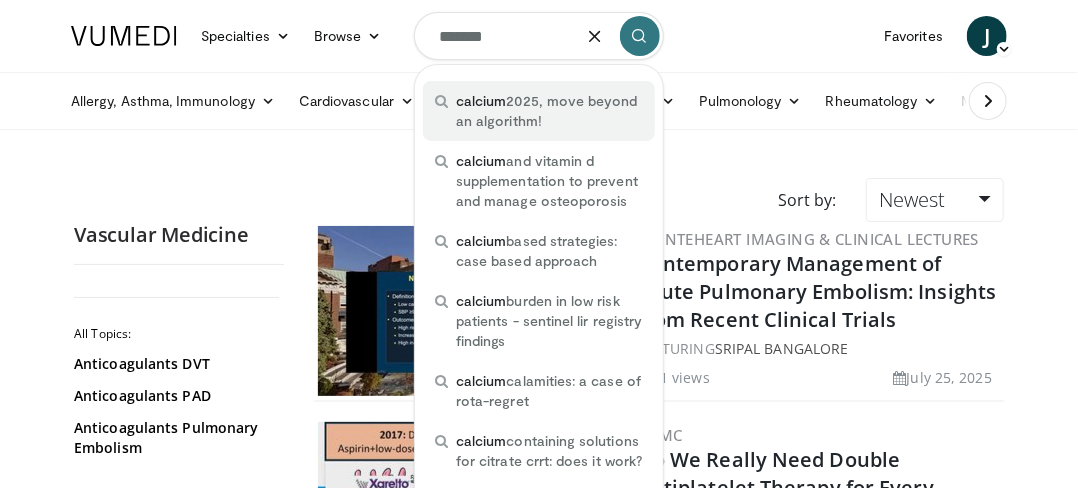 click on "calcium  2025, move beyond an algorithm!" at bounding box center [549, 111] 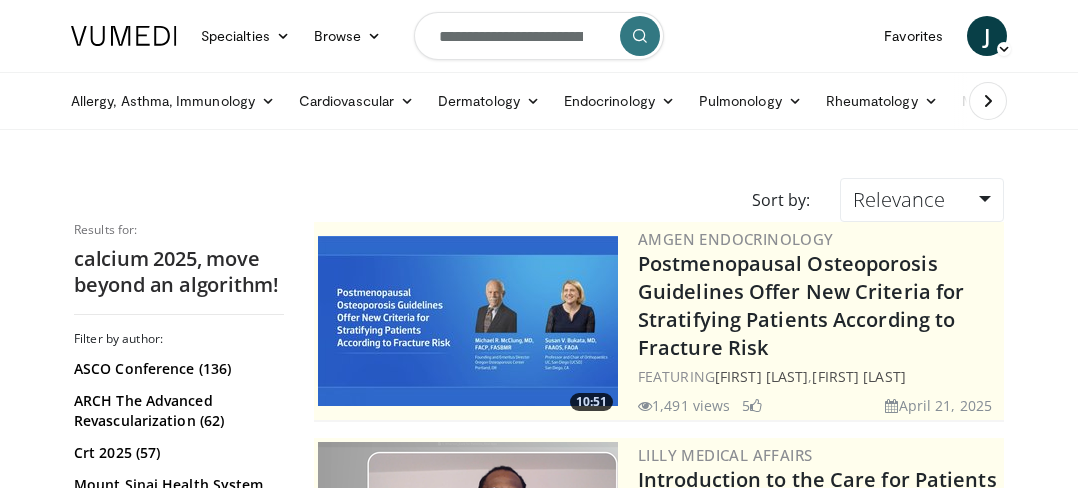 scroll, scrollTop: 0, scrollLeft: 0, axis: both 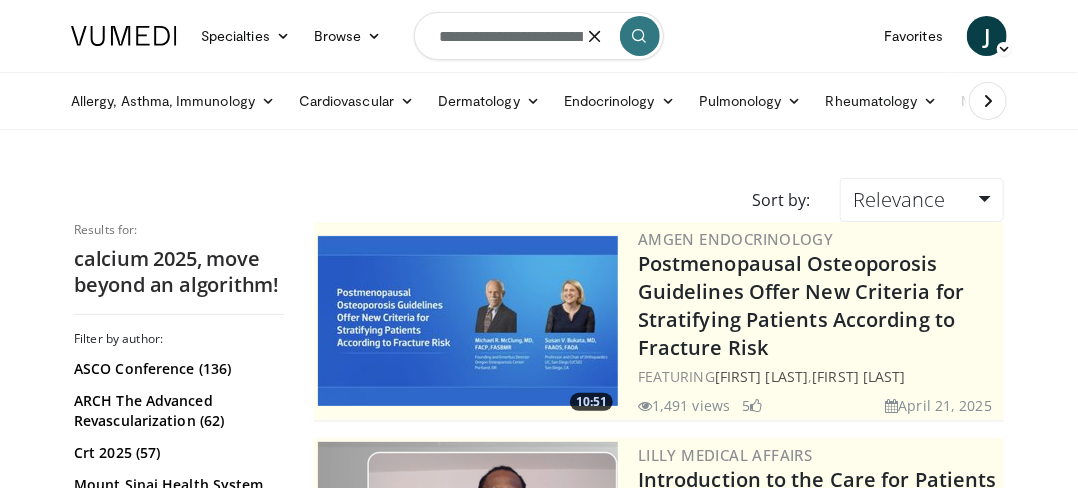 click on "**********" at bounding box center [539, 36] 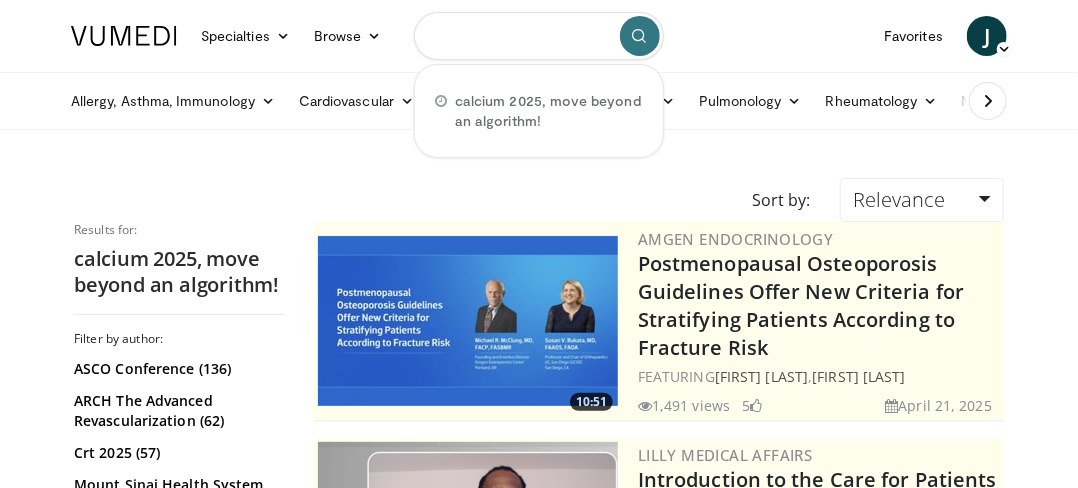click at bounding box center (539, 36) 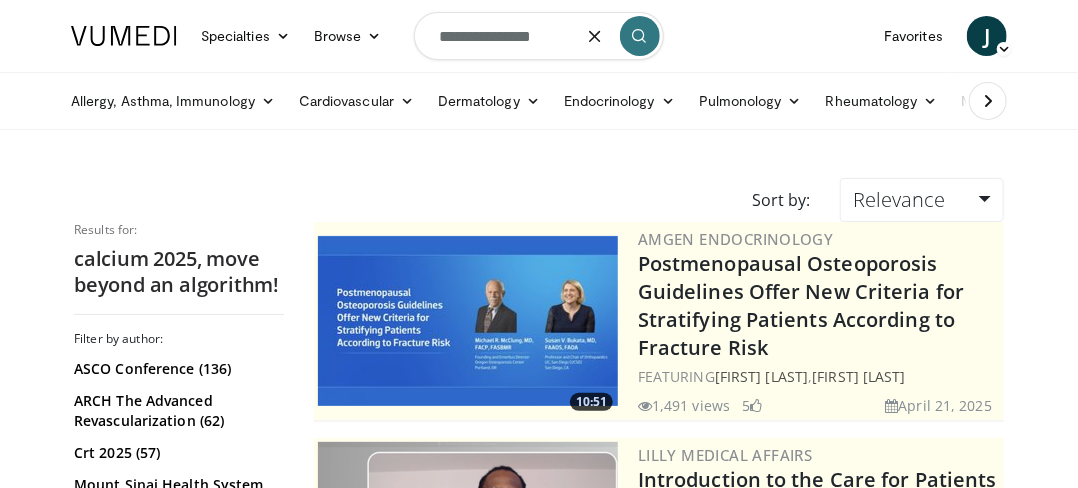 type on "**********" 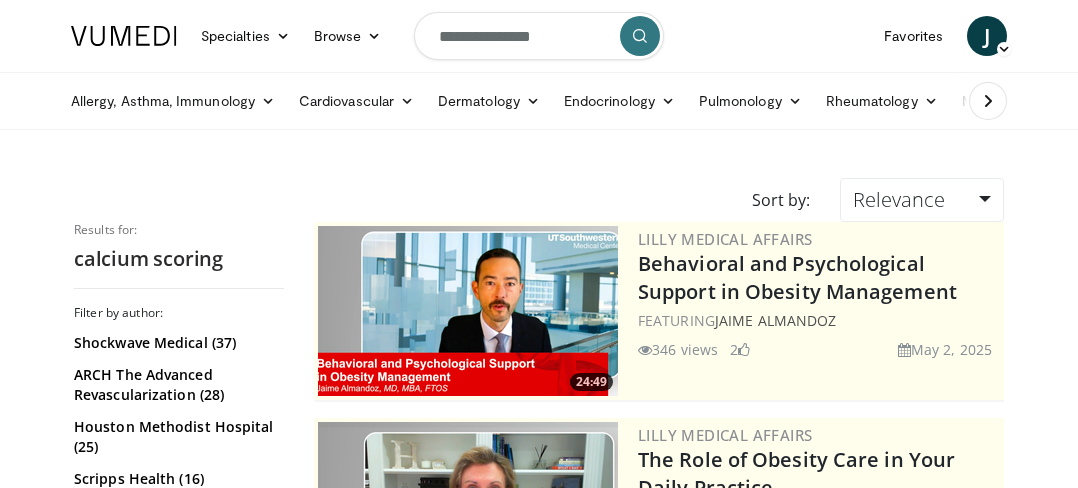 scroll, scrollTop: 0, scrollLeft: 0, axis: both 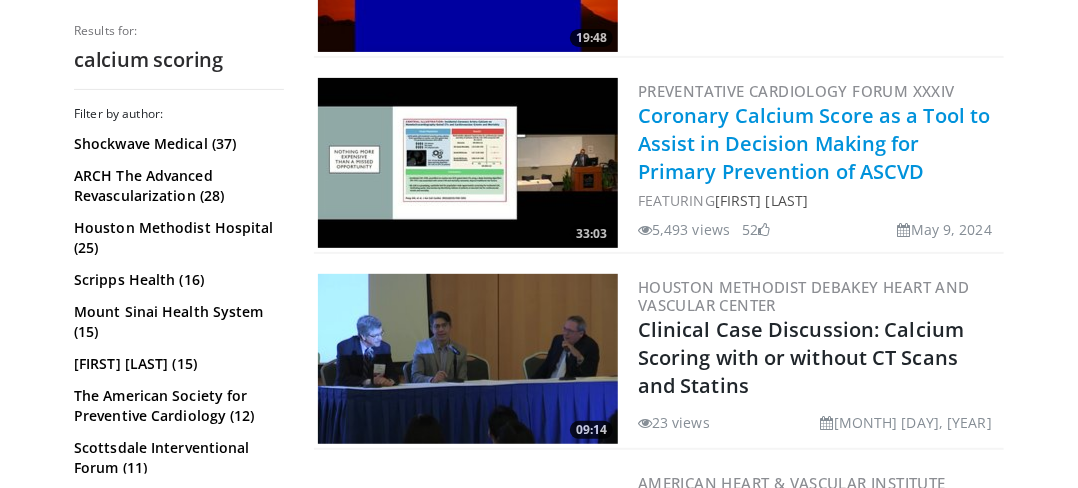 click on "Coronary Calcium Score as a Tool to Assist in Decision Making for Primary Prevention of ASCVD" at bounding box center [814, 143] 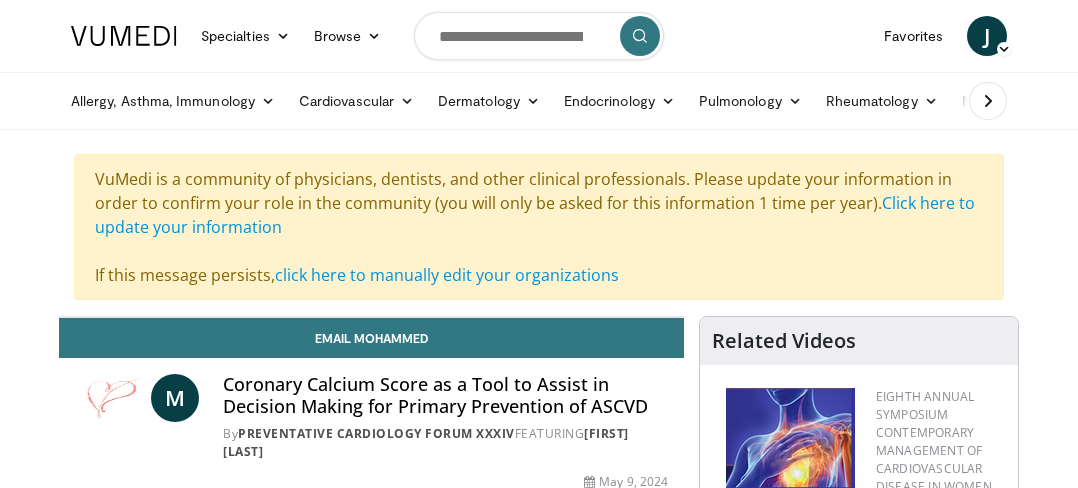 scroll, scrollTop: 0, scrollLeft: 0, axis: both 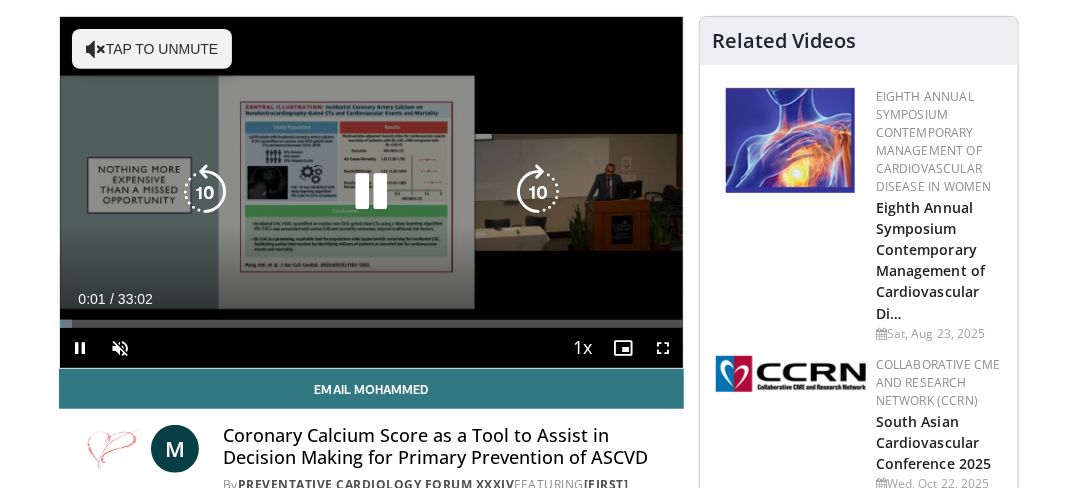 click at bounding box center [371, 192] 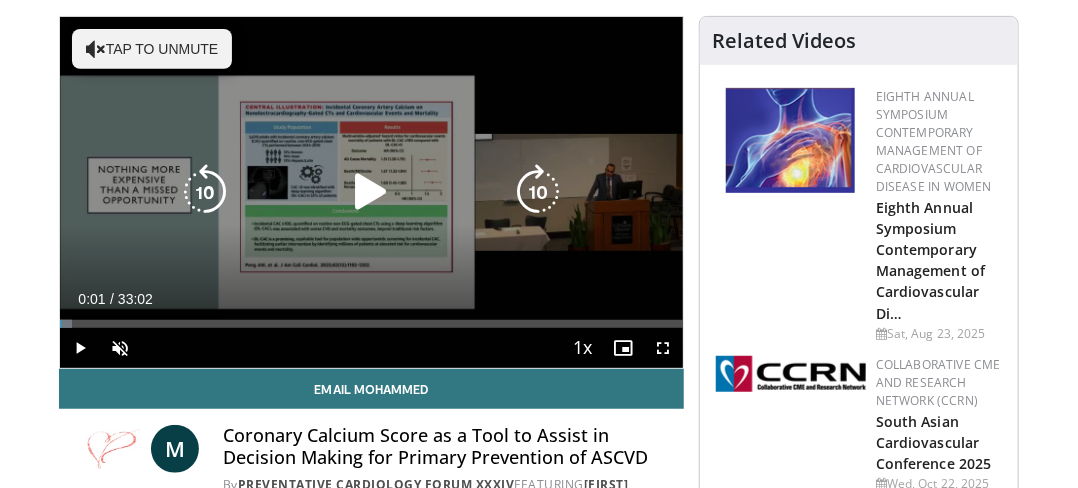 click at bounding box center [371, 192] 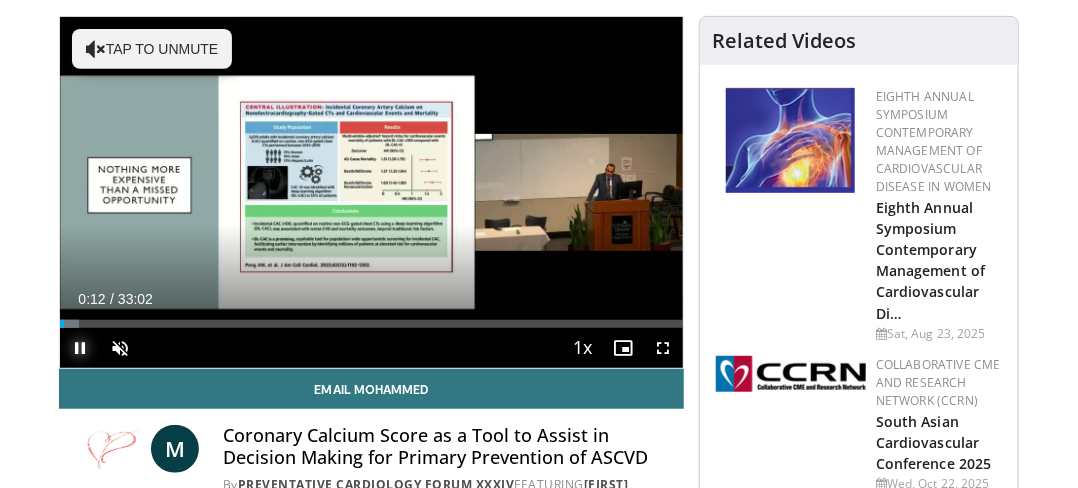 click at bounding box center [80, 348] 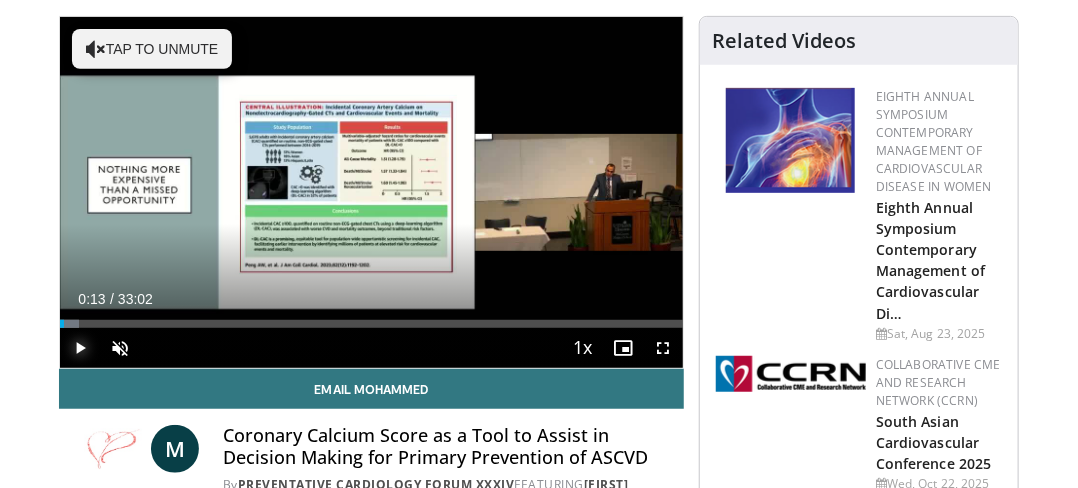 click at bounding box center [80, 348] 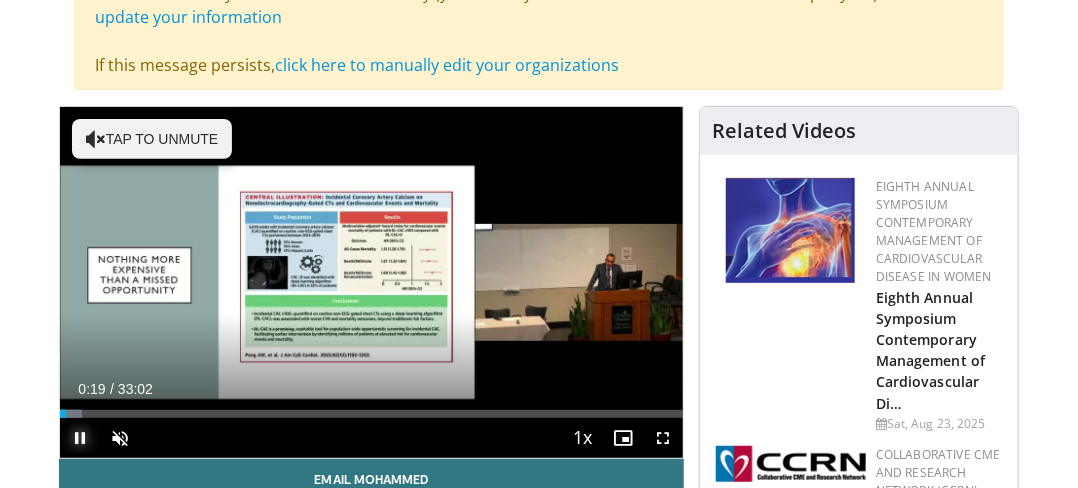 scroll, scrollTop: 200, scrollLeft: 0, axis: vertical 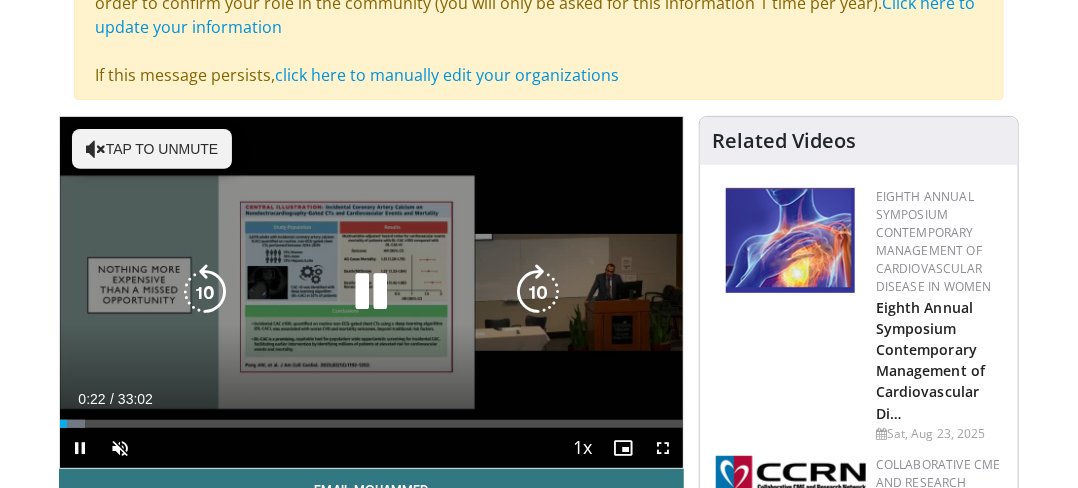 click on "10 seconds
Tap to unmute" at bounding box center (371, 292) 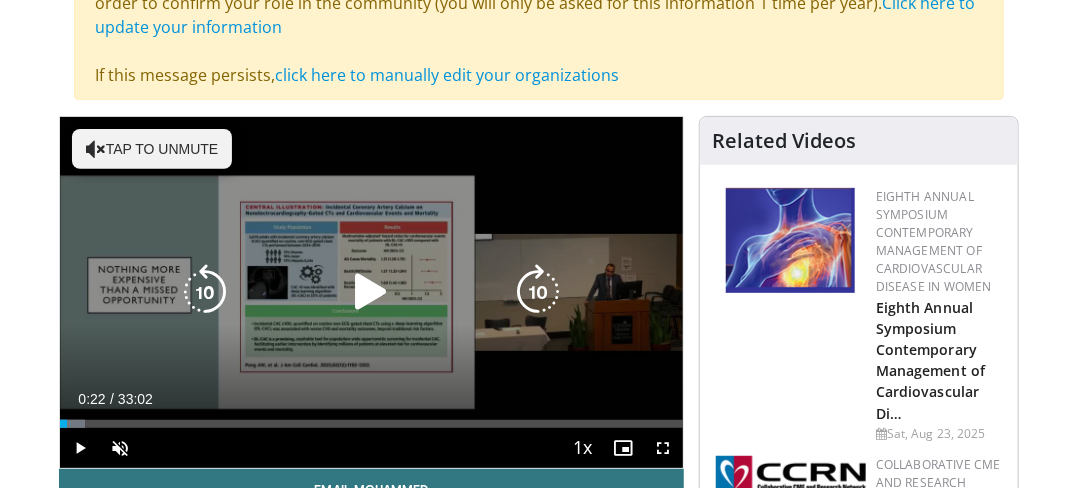 click at bounding box center (371, 292) 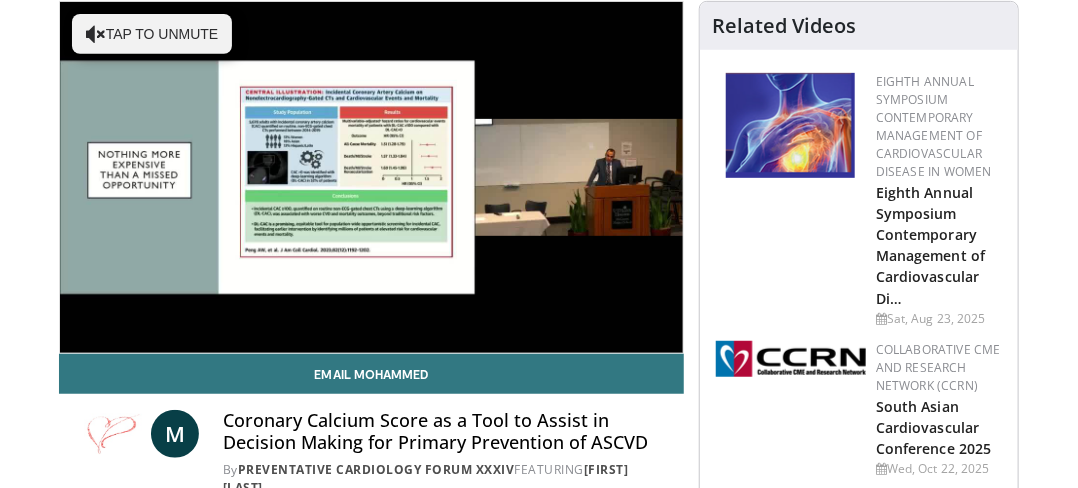 scroll, scrollTop: 300, scrollLeft: 0, axis: vertical 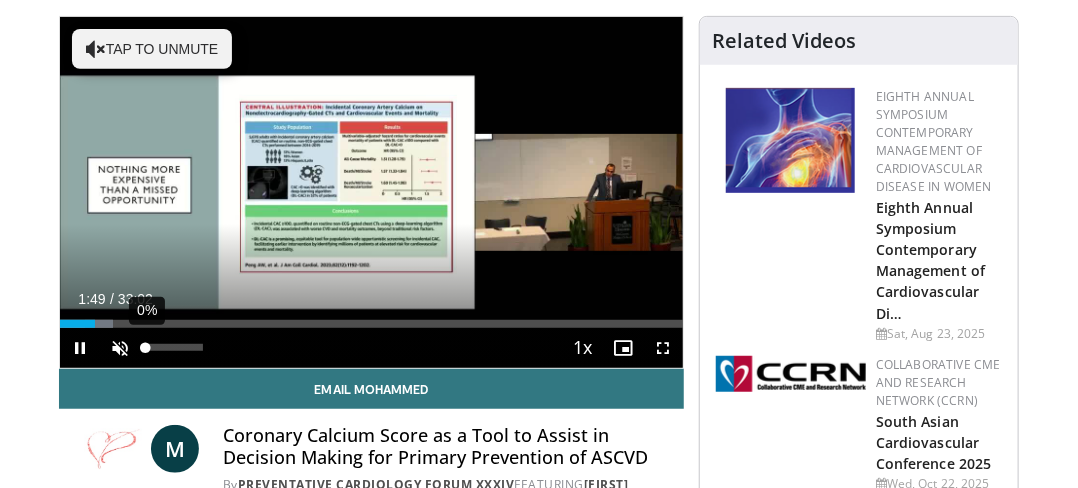 click at bounding box center [145, 347] 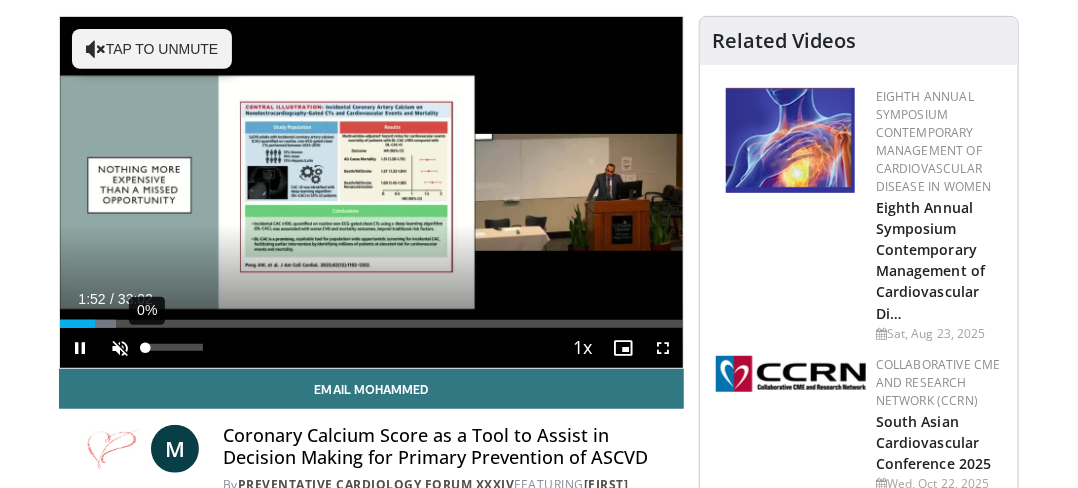 click at bounding box center (145, 347) 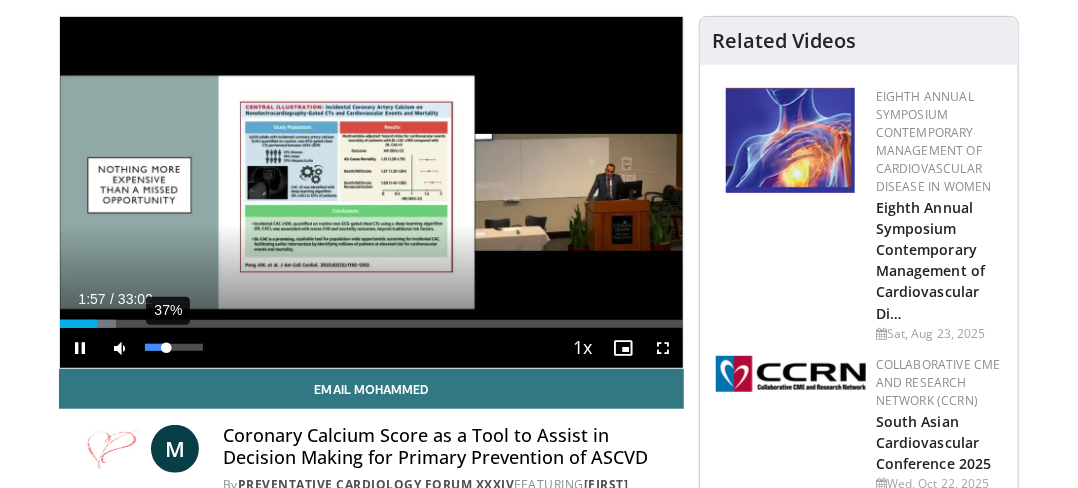 drag, startPoint x: 147, startPoint y: 344, endPoint x: 166, endPoint y: 345, distance: 19.026299 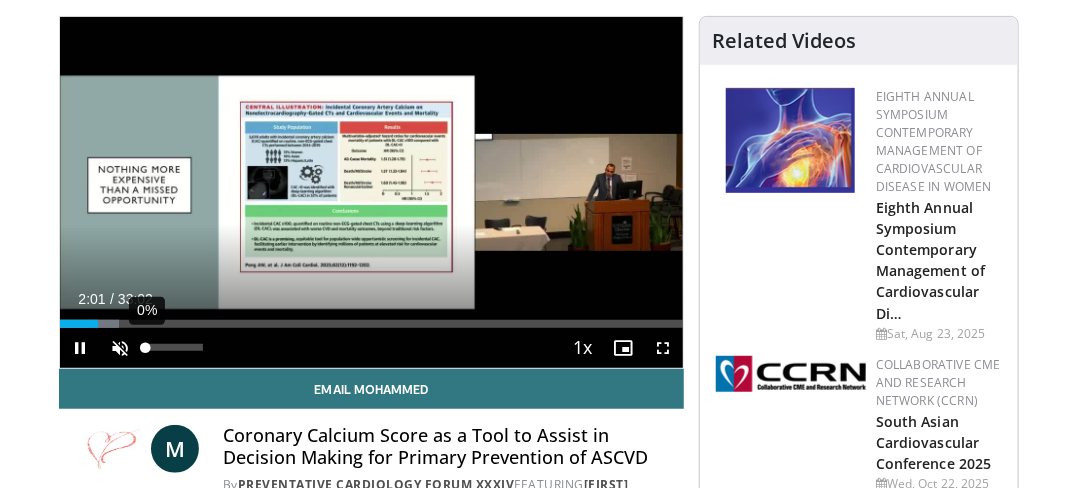 drag, startPoint x: 166, startPoint y: 345, endPoint x: 139, endPoint y: 355, distance: 28.79236 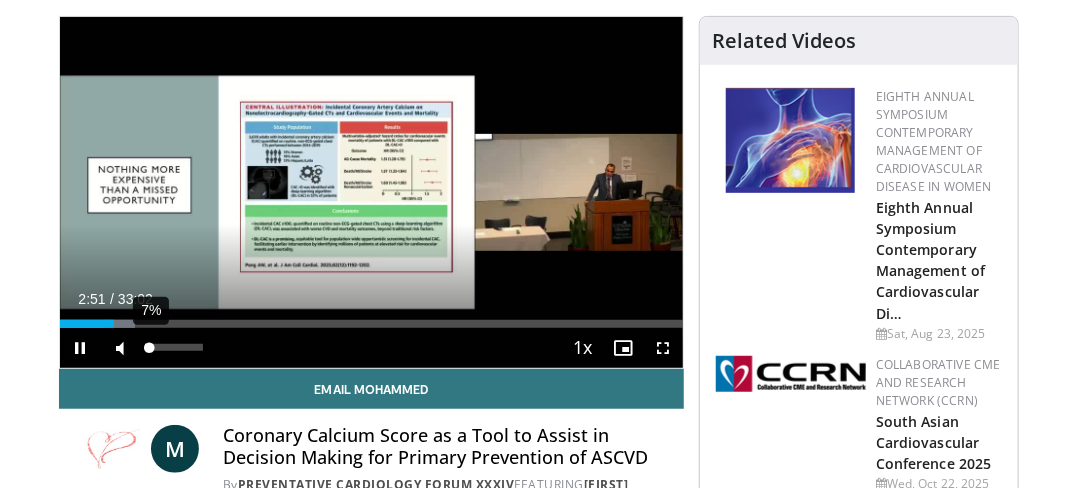 click at bounding box center (147, 347) 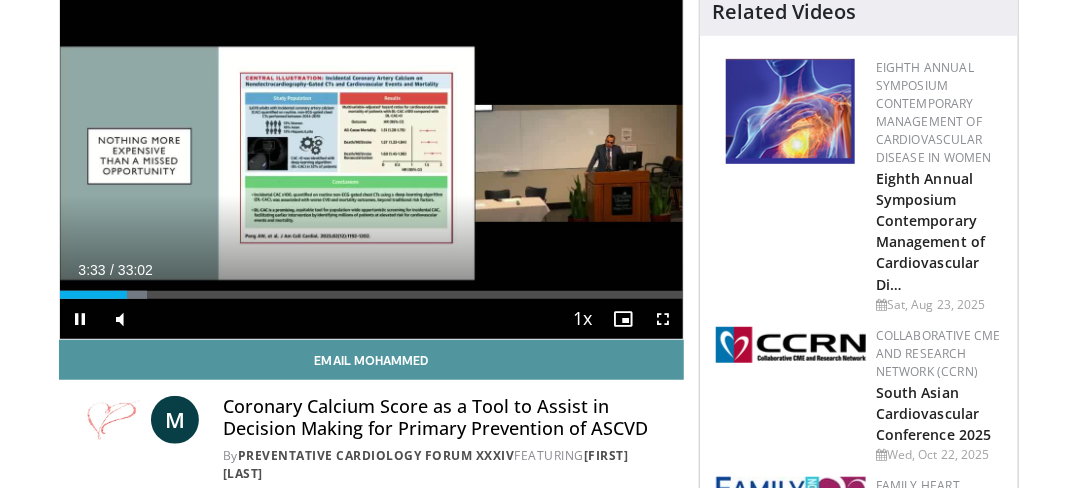scroll, scrollTop: 300, scrollLeft: 0, axis: vertical 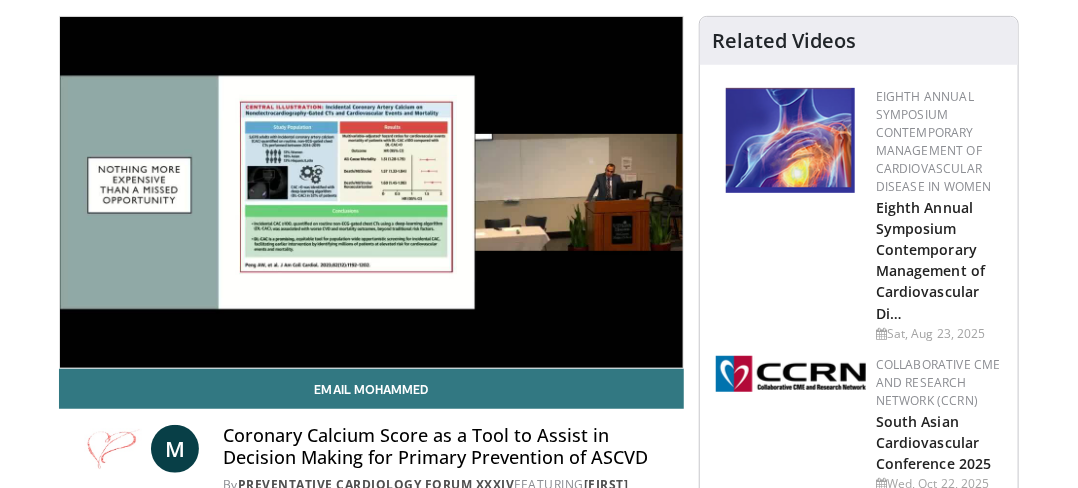 click on "10 seconds
Tap to unmute" at bounding box center (371, 192) 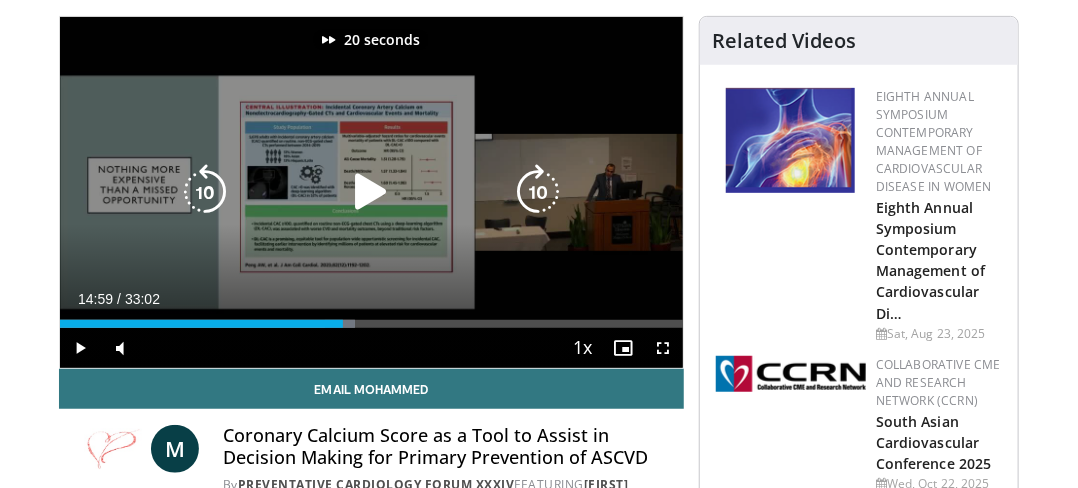 click on "20 seconds
Tap to unmute" at bounding box center [371, 192] 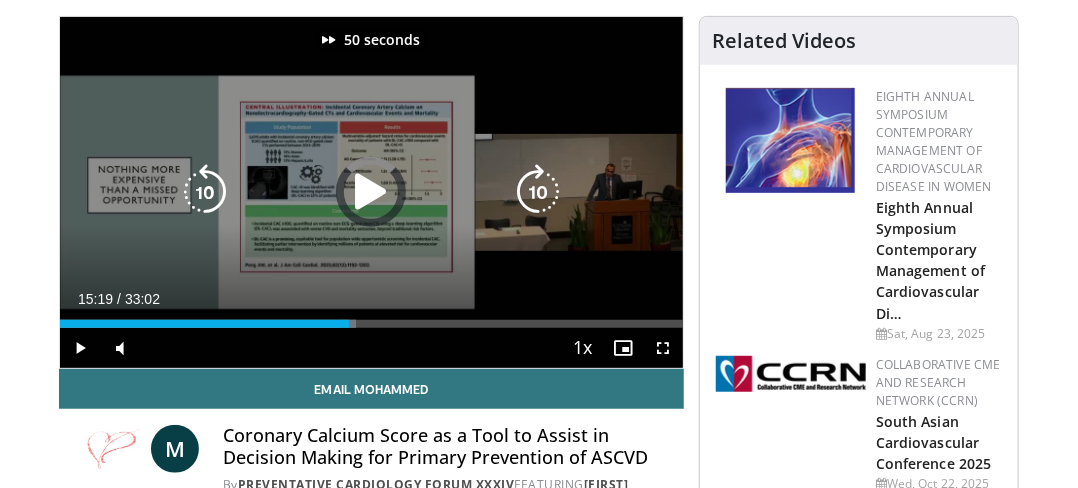 click on "50 seconds
Tap to unmute" at bounding box center (371, 192) 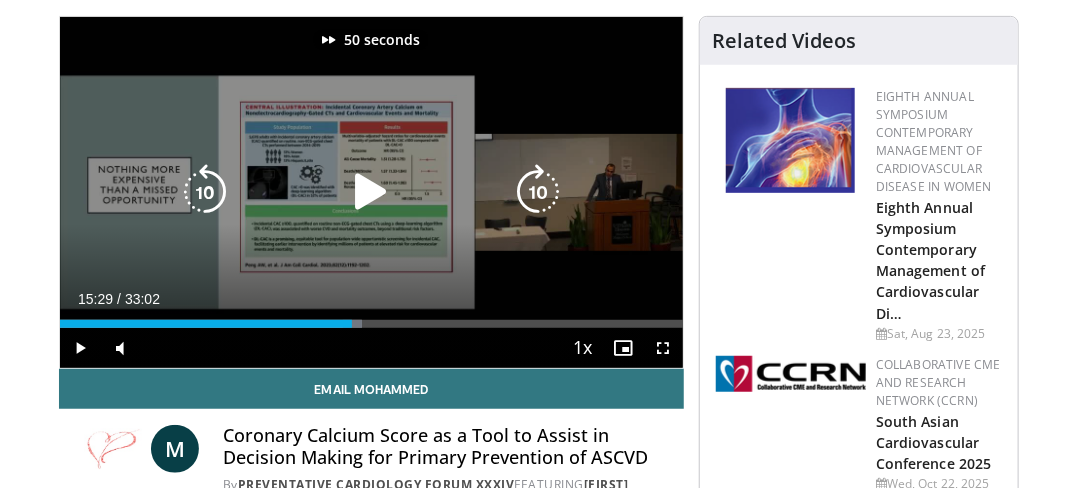 click on "50 seconds
Tap to unmute" at bounding box center [371, 192] 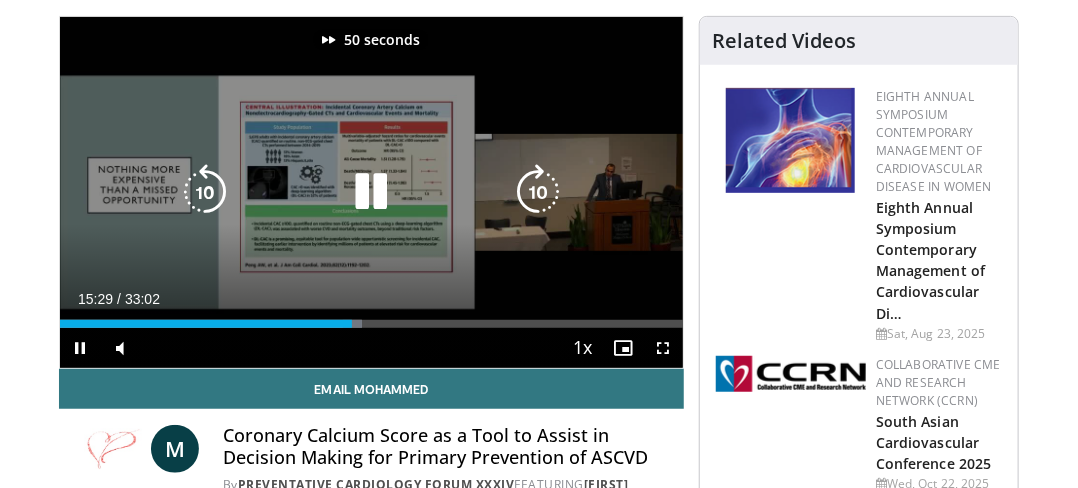 click at bounding box center [538, 192] 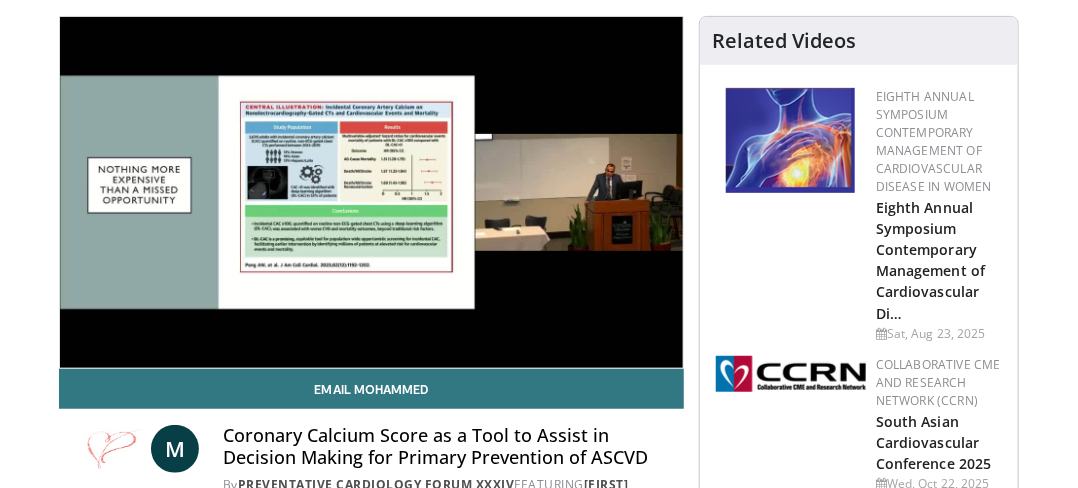 click on "Specialties
Adult & Family Medicine
Allergy, Asthma, Immunology
Anesthesiology
Cardiology
Dental
Dermatology
Endocrinology
Gastroenterology & Hepatology
General Surgery
Hematology & Oncology
Infectious Disease
Nephrology
Neurology
Neurosurgery
Obstetrics & Gynecology
Ophthalmology
Oral Maxillofacial
Orthopaedics
Otolaryngology
Pediatrics
Plastic Surgery
Podiatry
Psychiatry
Pulmonology
Radiation Oncology
Radiology
Rheumatology
Urology" at bounding box center (539, 1779) 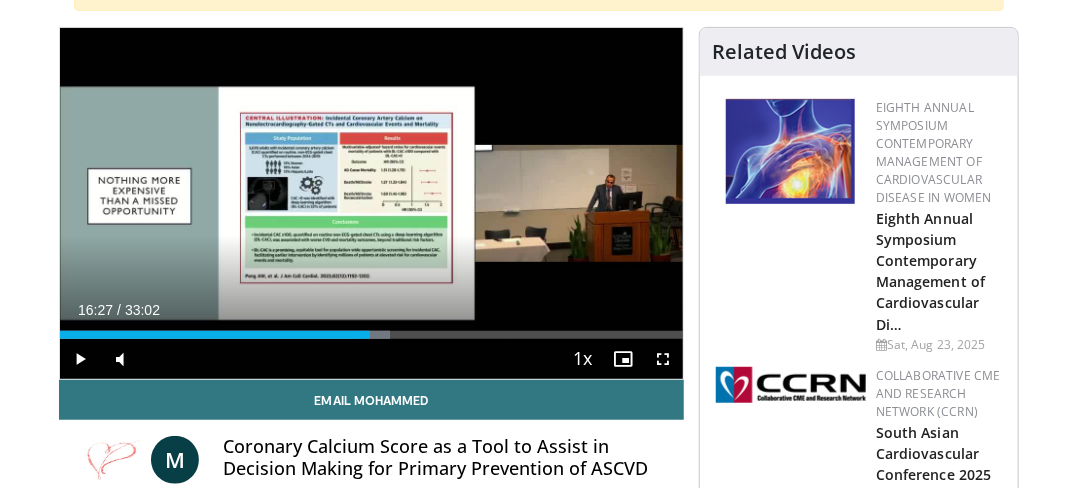 scroll, scrollTop: 288, scrollLeft: 0, axis: vertical 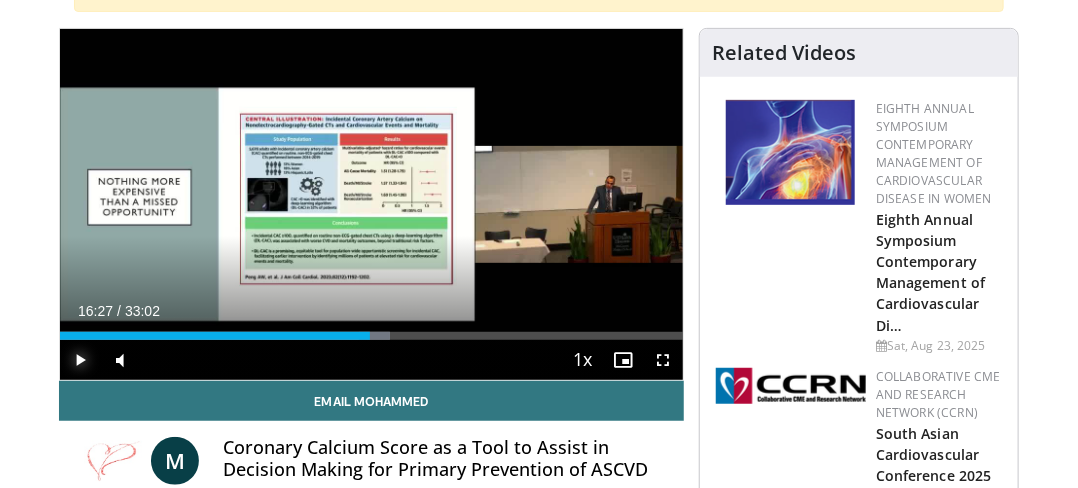 click at bounding box center [80, 360] 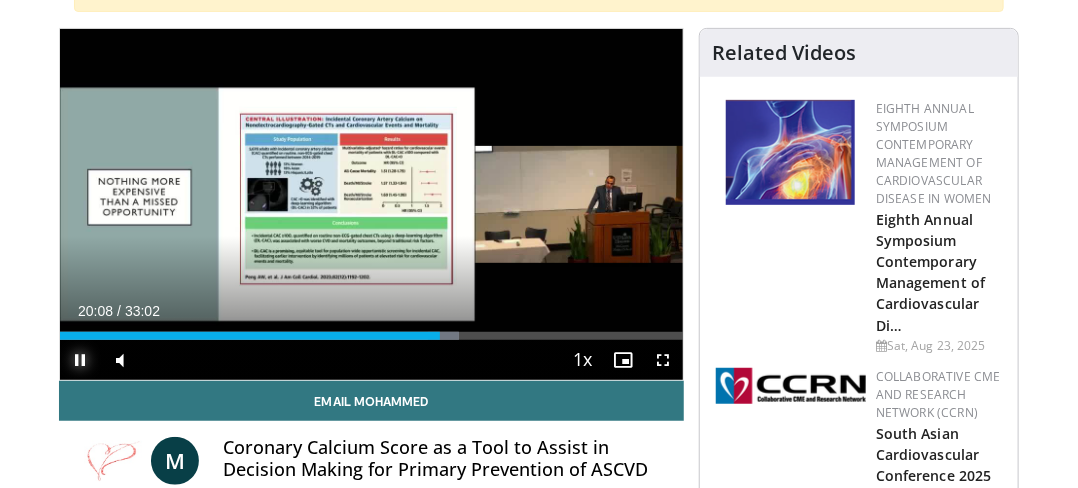 scroll, scrollTop: 715, scrollLeft: 0, axis: vertical 